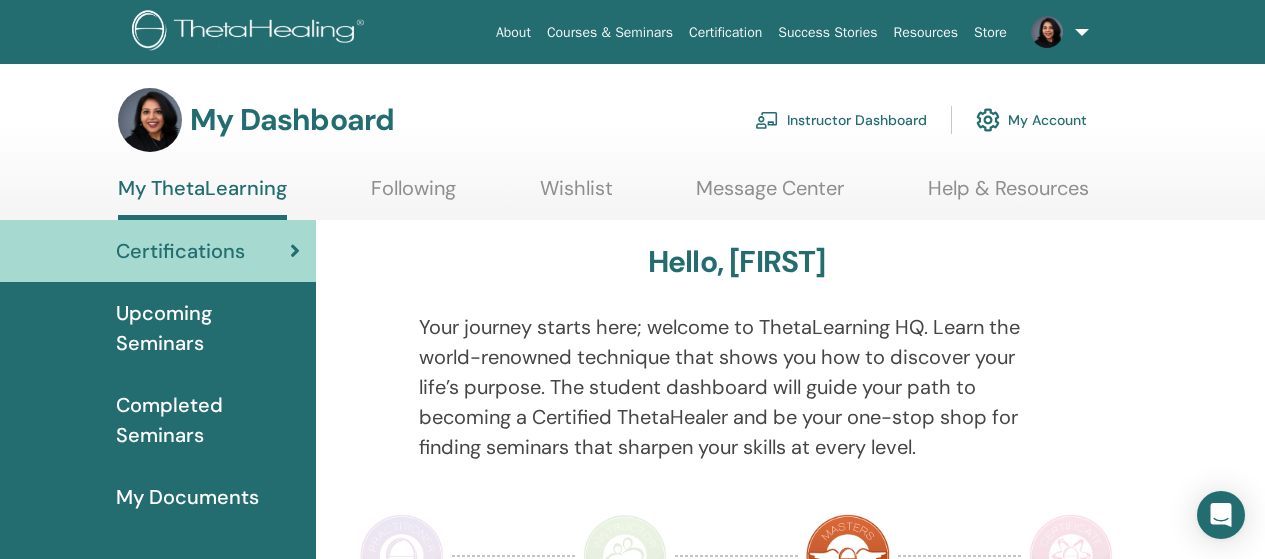 scroll, scrollTop: 0, scrollLeft: 0, axis: both 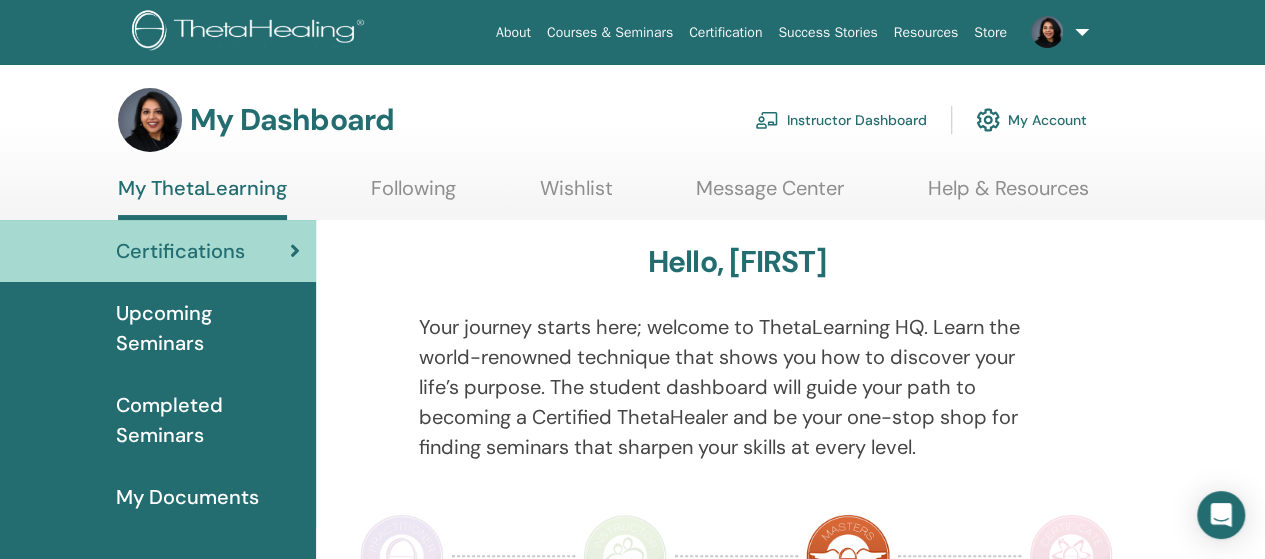 click on "Instructor Dashboard" at bounding box center (841, 120) 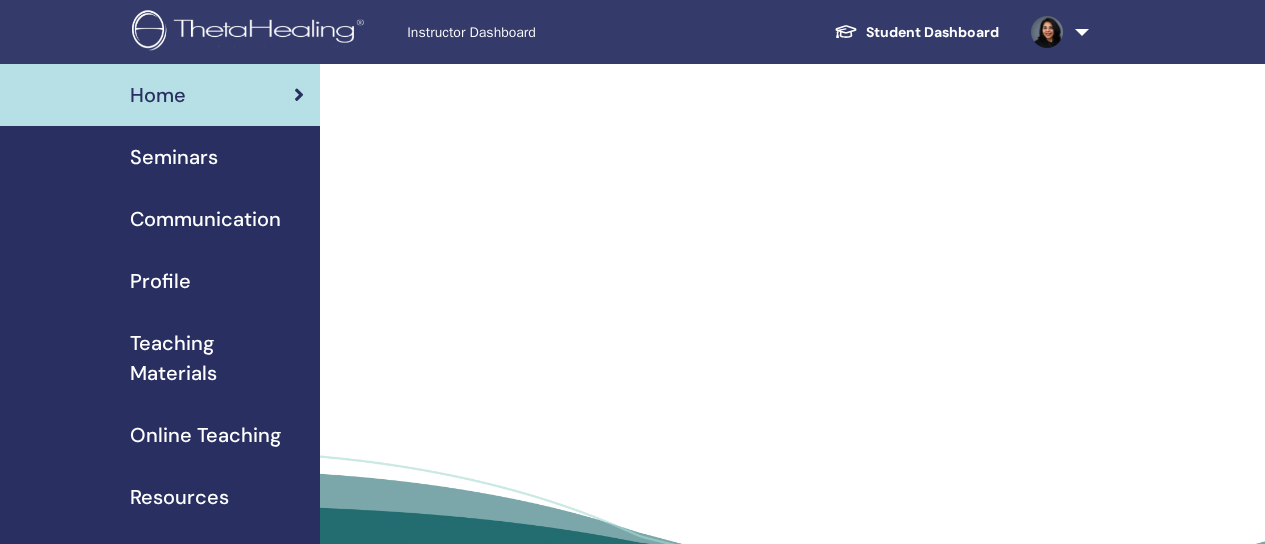 scroll, scrollTop: 0, scrollLeft: 0, axis: both 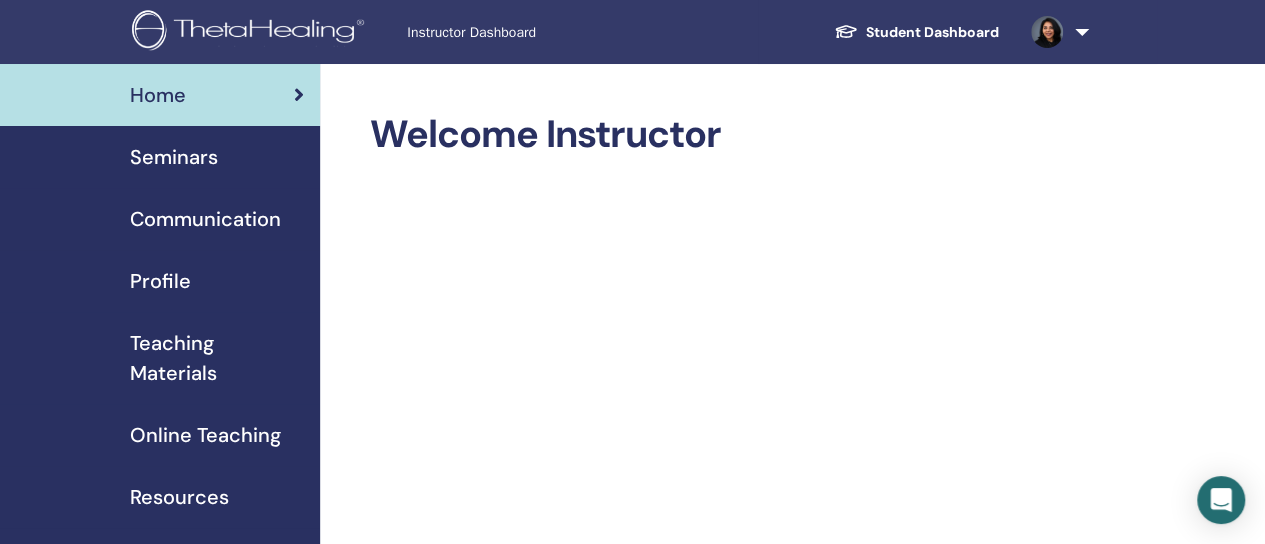 click on "Profile" at bounding box center (160, 281) 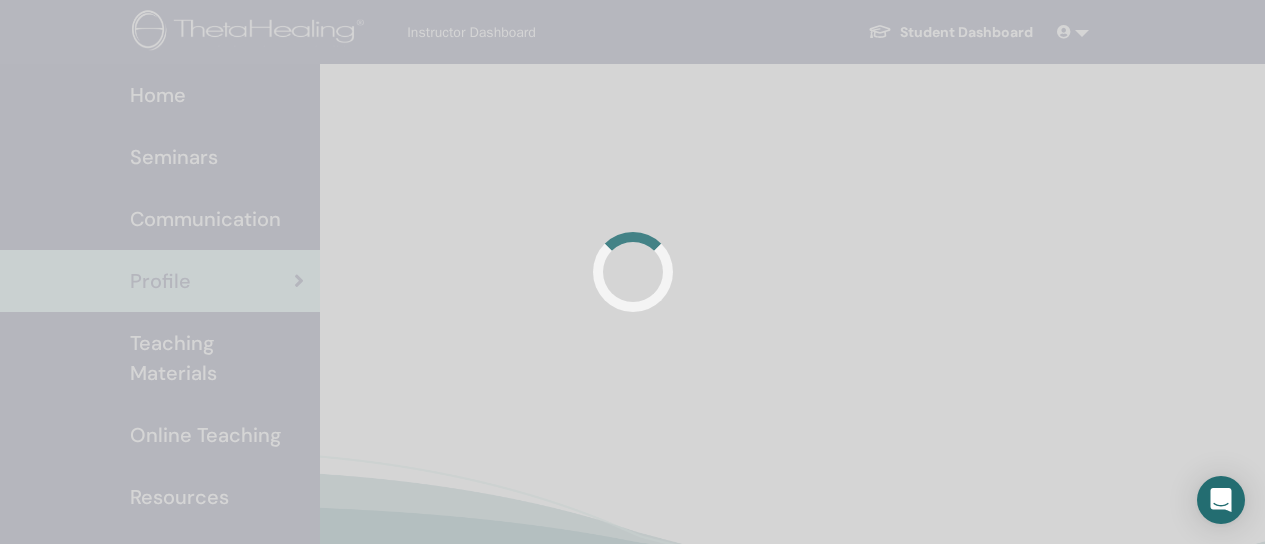 scroll, scrollTop: 0, scrollLeft: 0, axis: both 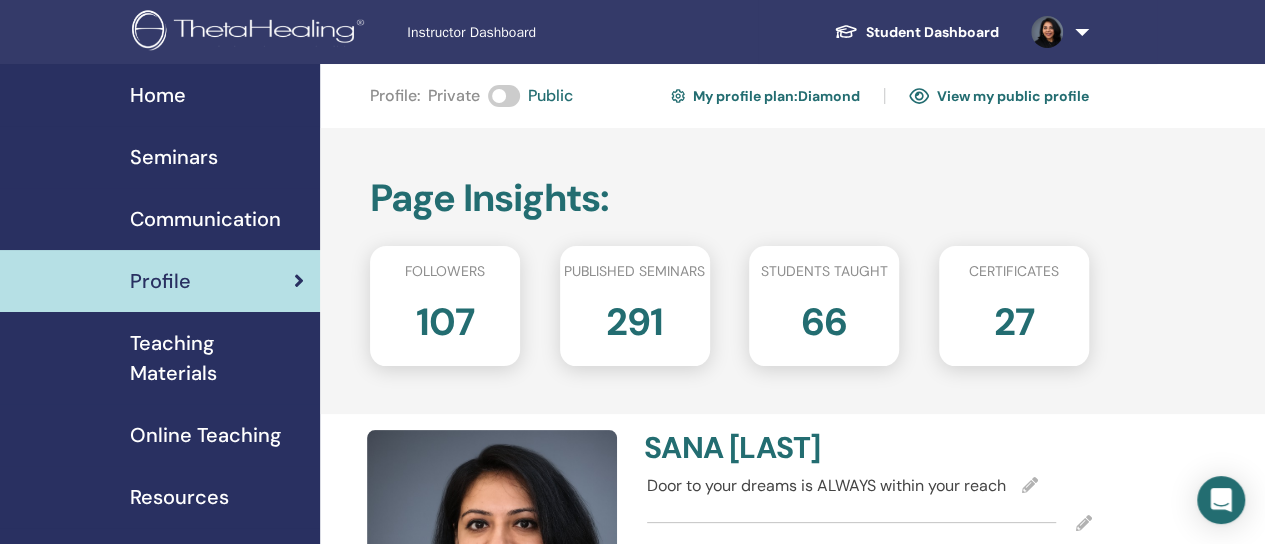 click on "Seminars" at bounding box center [174, 157] 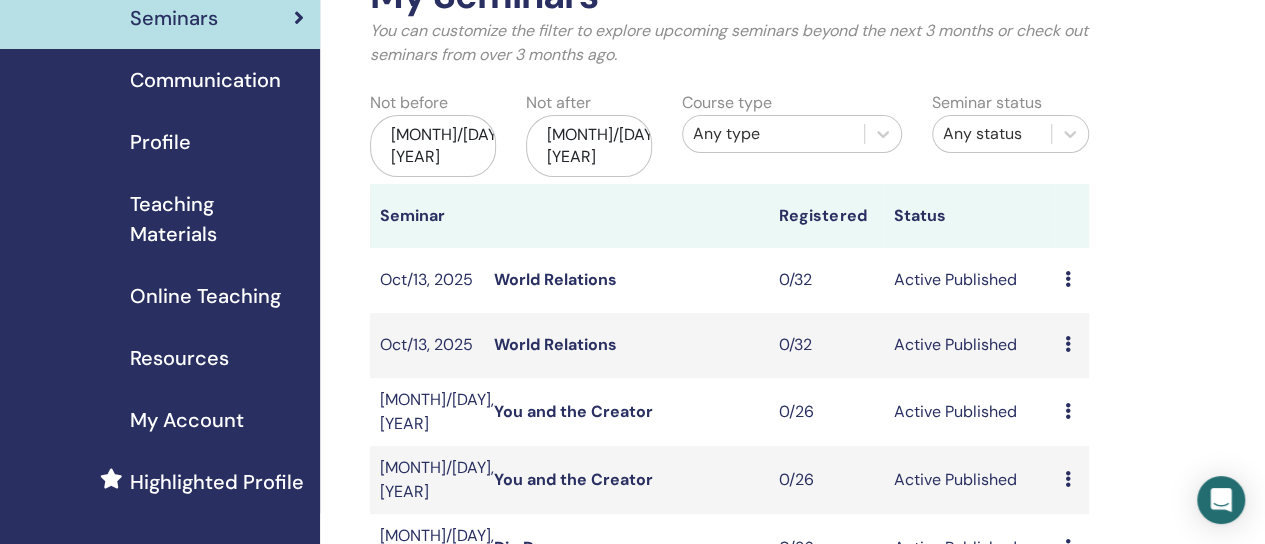 scroll, scrollTop: 132, scrollLeft: 0, axis: vertical 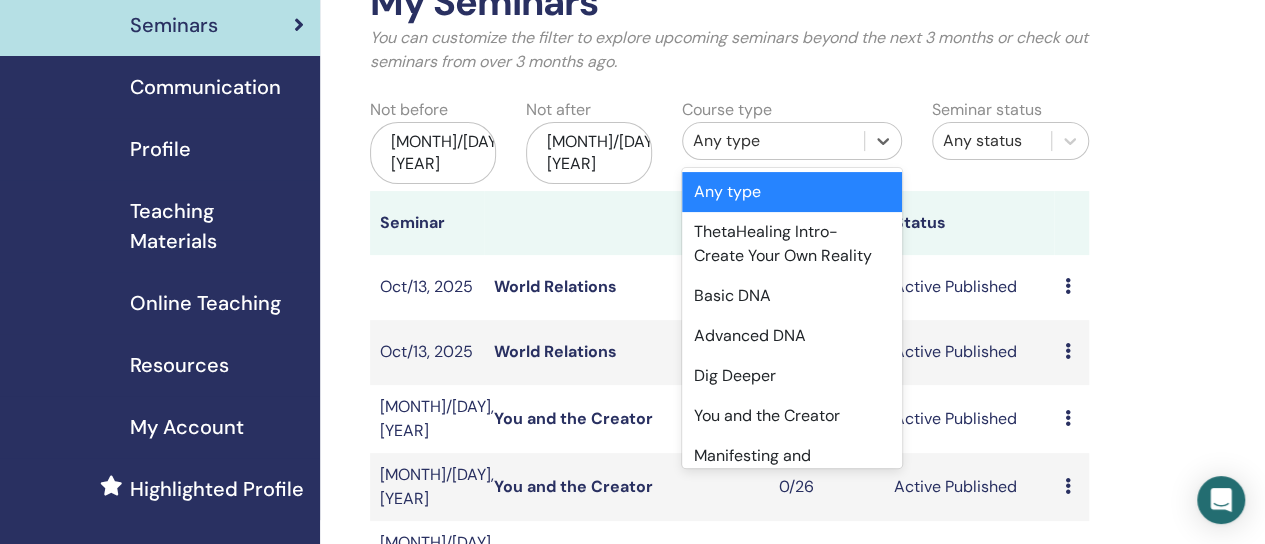 click on "Any type" at bounding box center [773, 141] 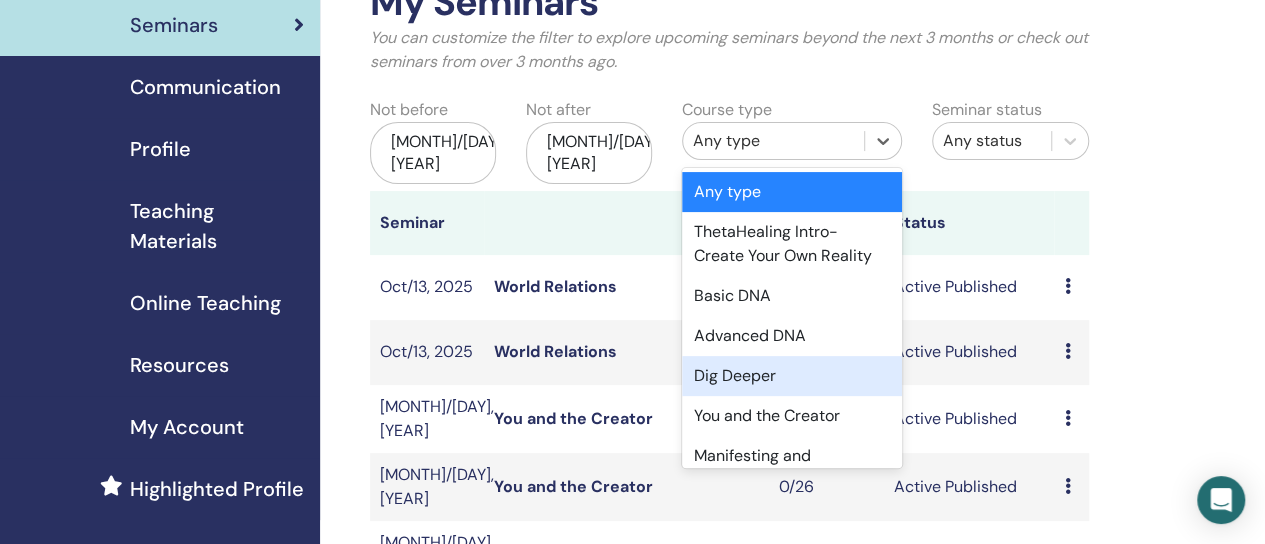 click on "Dig Deeper" at bounding box center [792, 376] 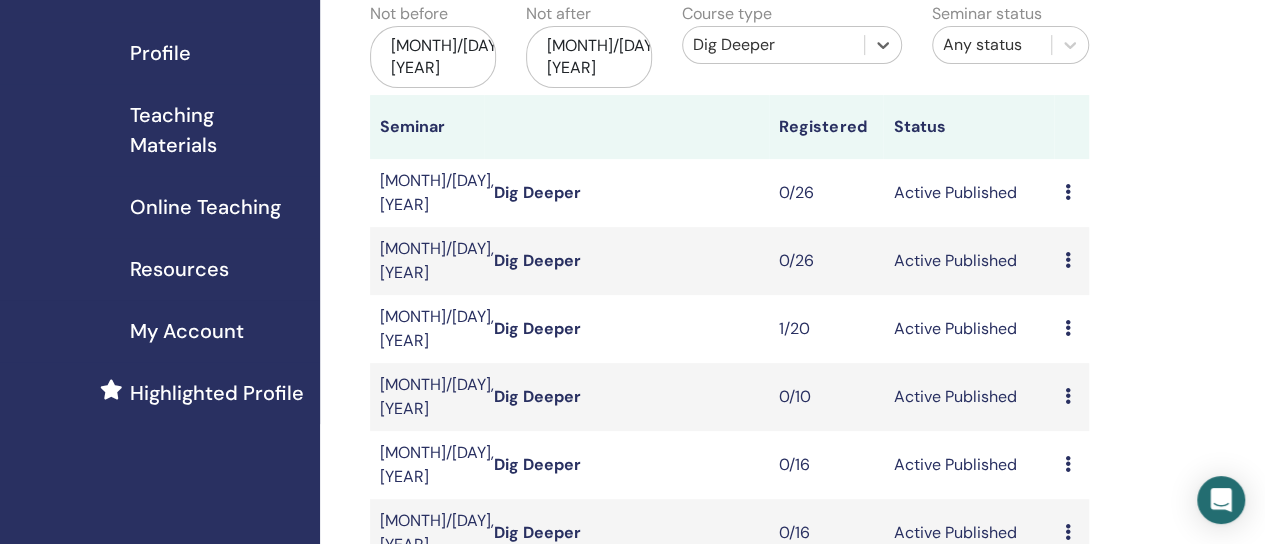 scroll, scrollTop: 228, scrollLeft: 0, axis: vertical 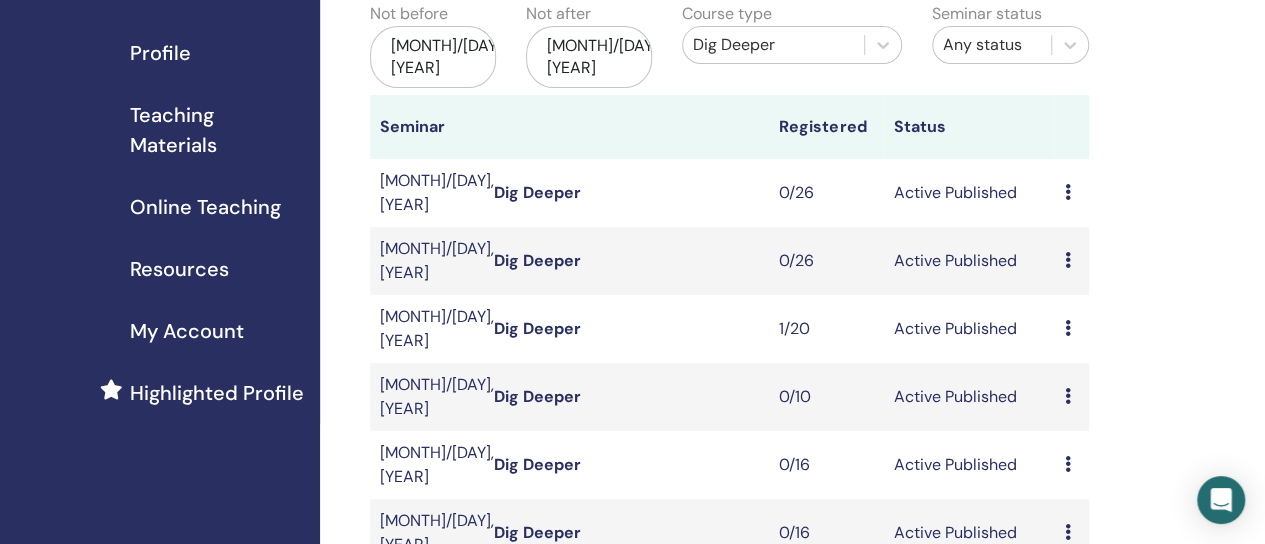 click at bounding box center [1067, 328] 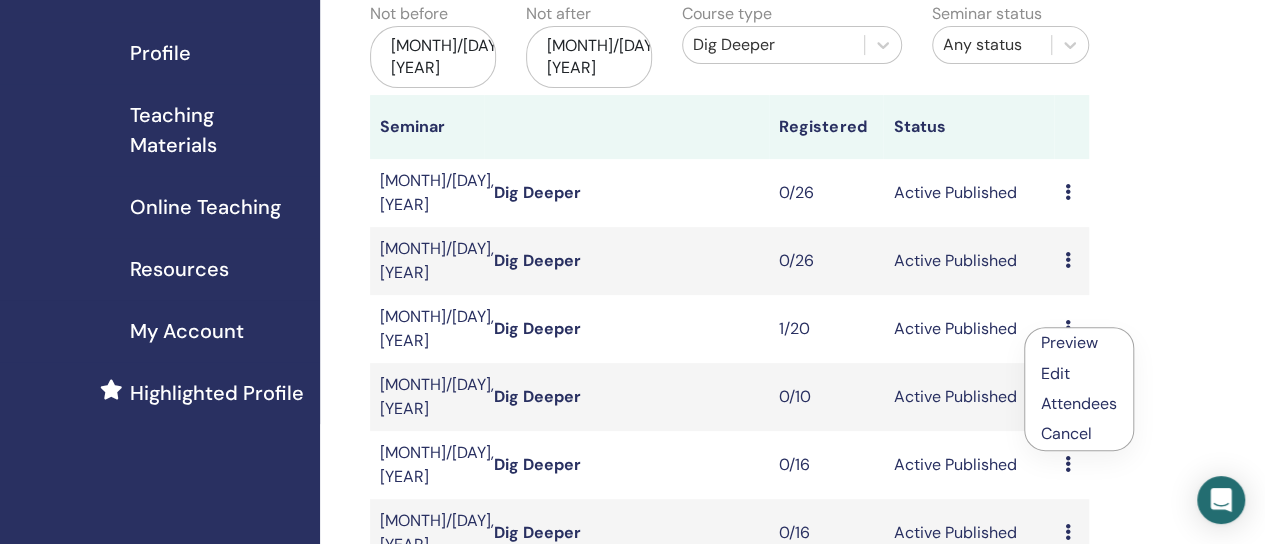 click on "Edit" at bounding box center (1079, 373) 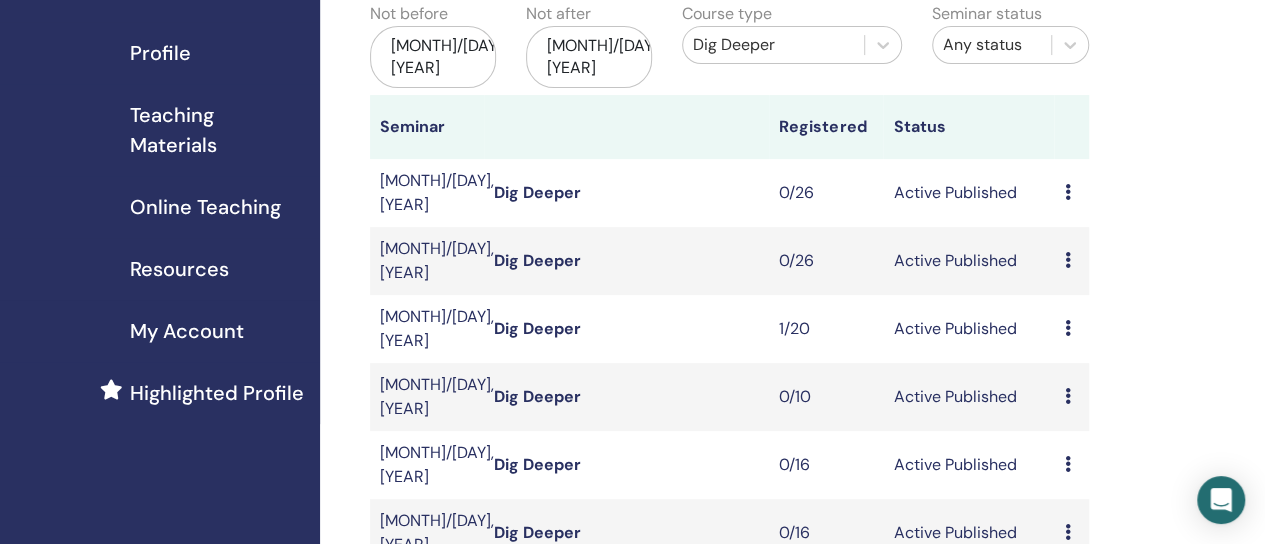 click at bounding box center [1067, 328] 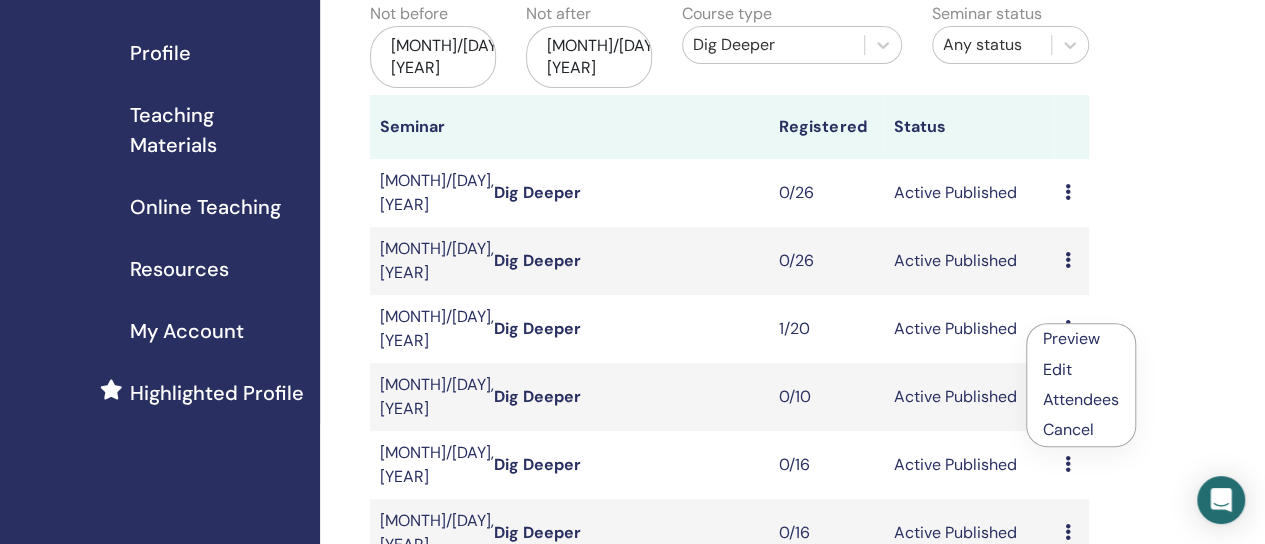 click on "Edit" at bounding box center (1057, 369) 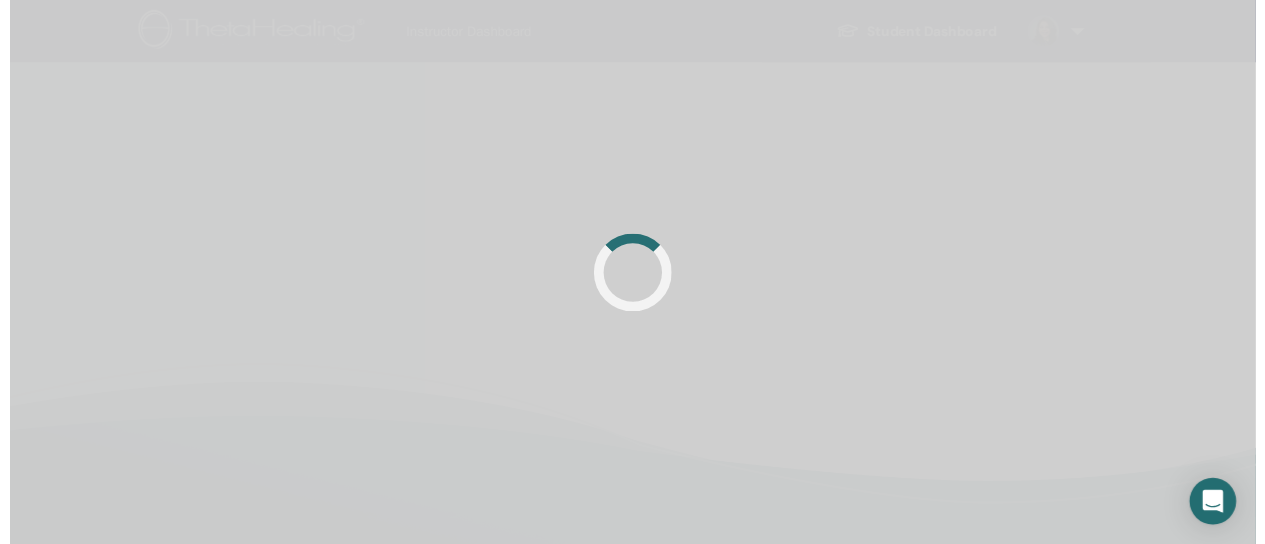 scroll, scrollTop: 0, scrollLeft: 0, axis: both 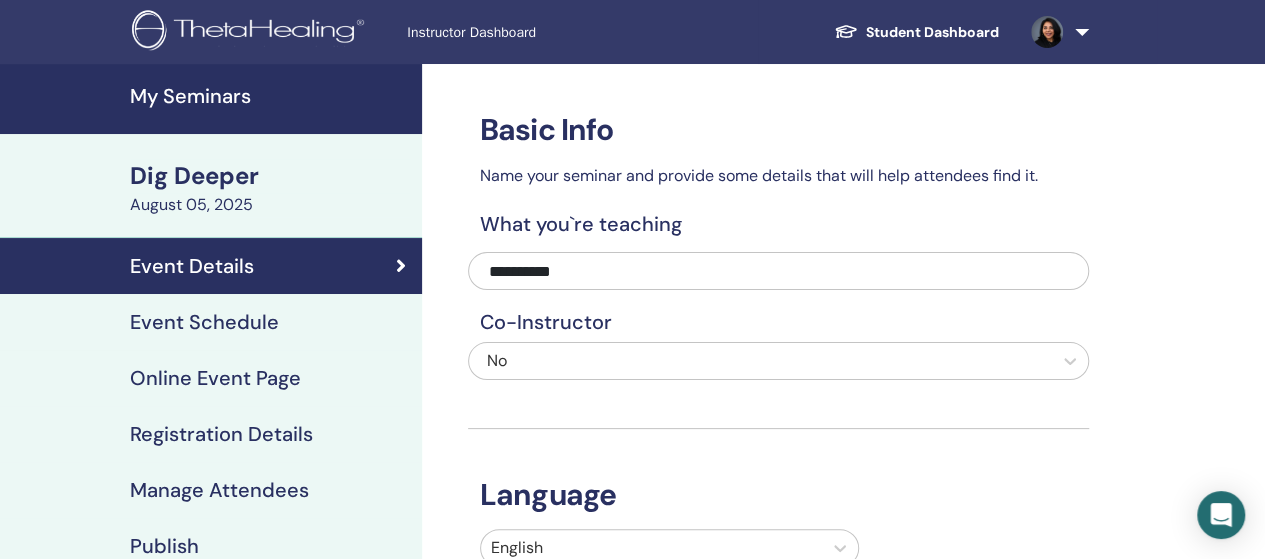 click on "Event Schedule" at bounding box center (204, 322) 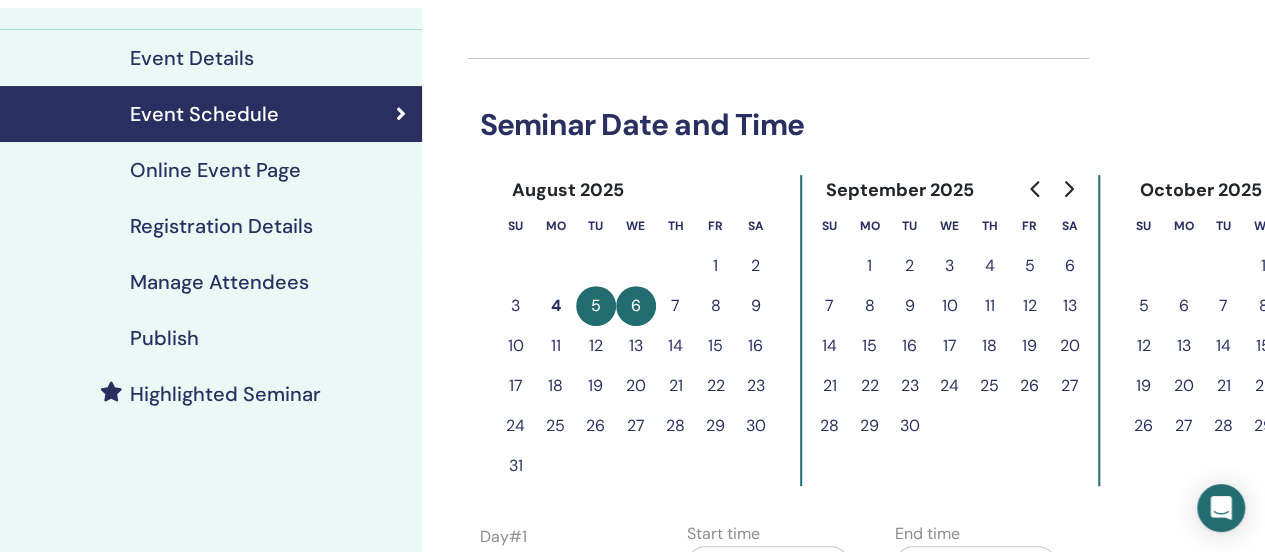 scroll, scrollTop: 192, scrollLeft: 0, axis: vertical 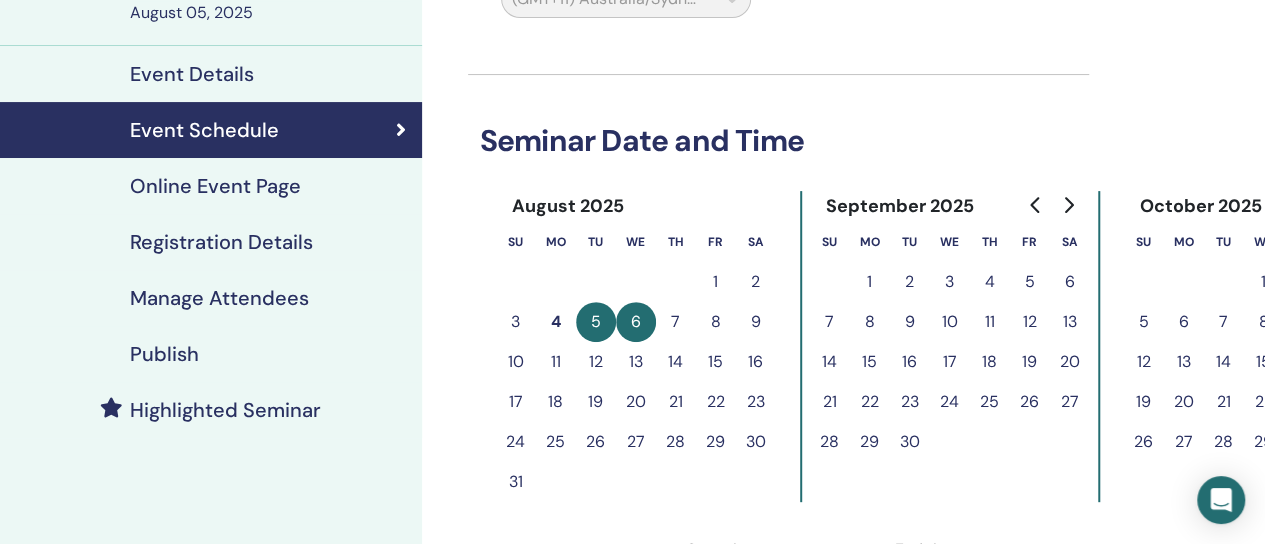 click on "Publish" at bounding box center (164, 354) 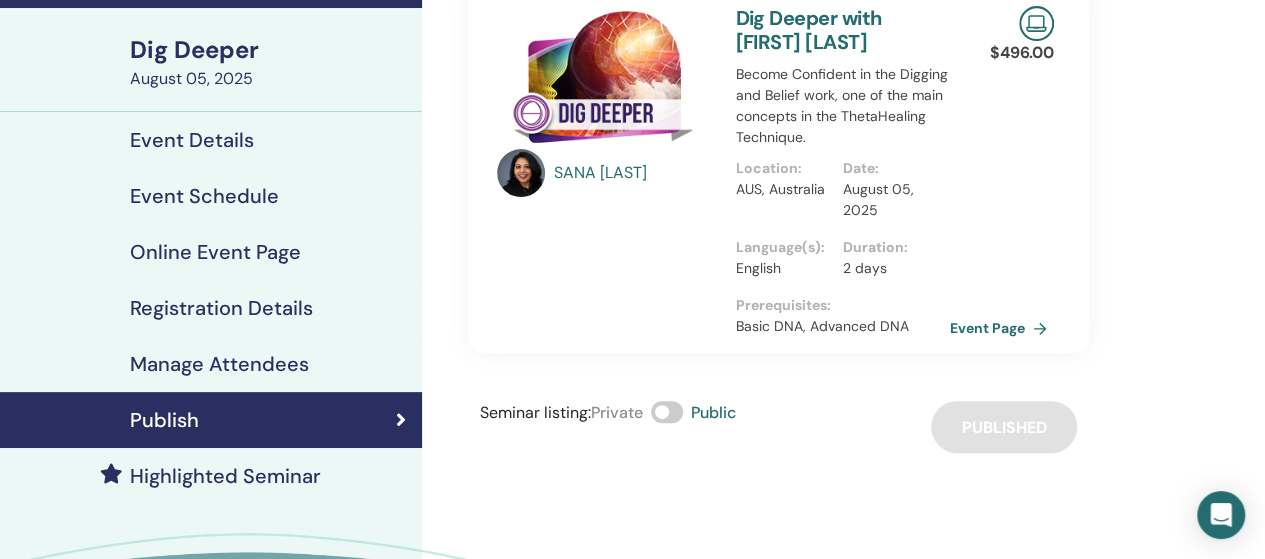 scroll, scrollTop: 122, scrollLeft: 0, axis: vertical 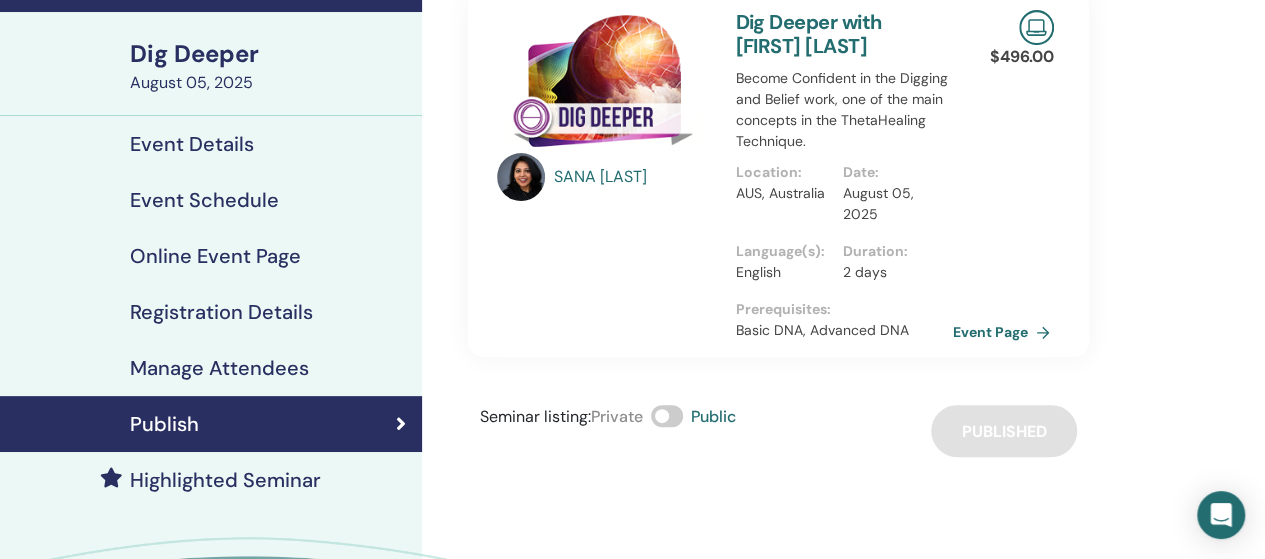 click on "Event Page" at bounding box center (1005, 332) 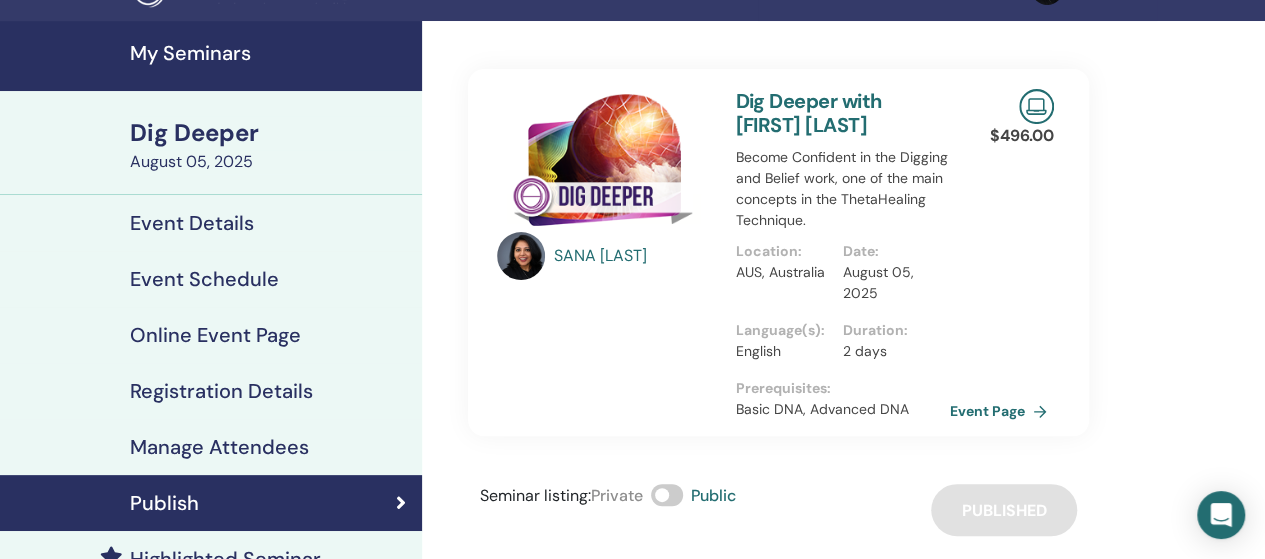 scroll, scrollTop: 0, scrollLeft: 0, axis: both 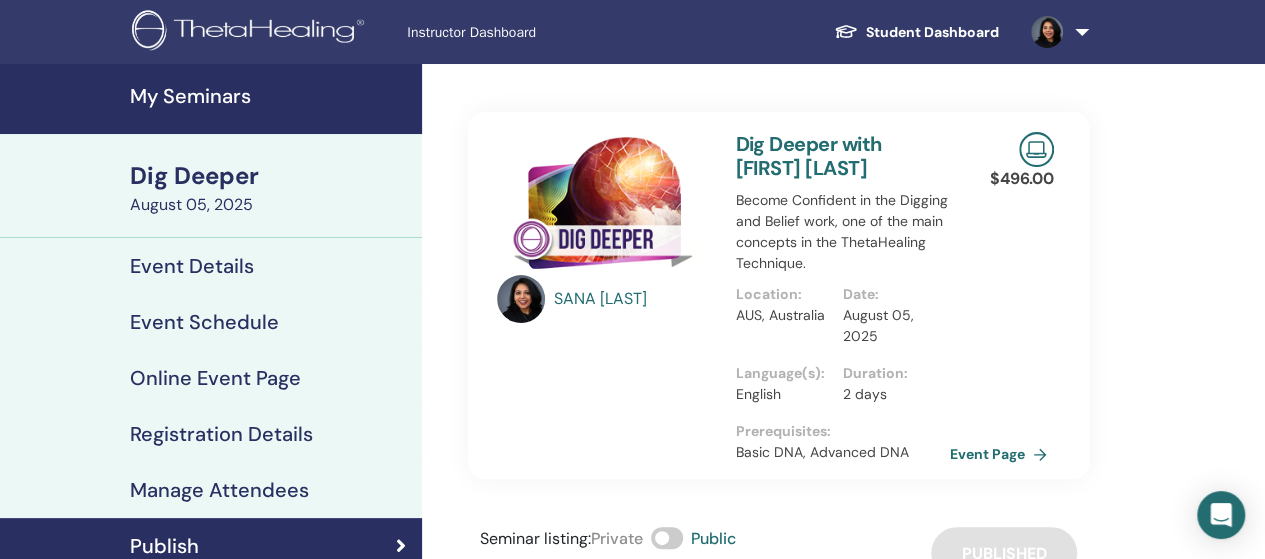 click on "My Seminars" at bounding box center [270, 96] 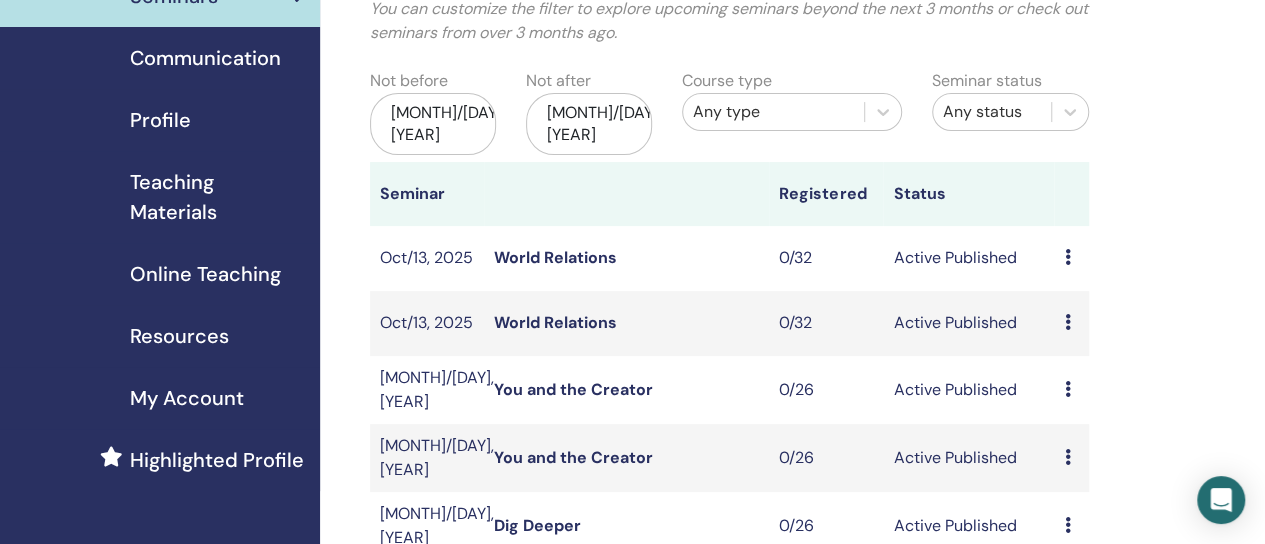 scroll, scrollTop: 162, scrollLeft: 0, axis: vertical 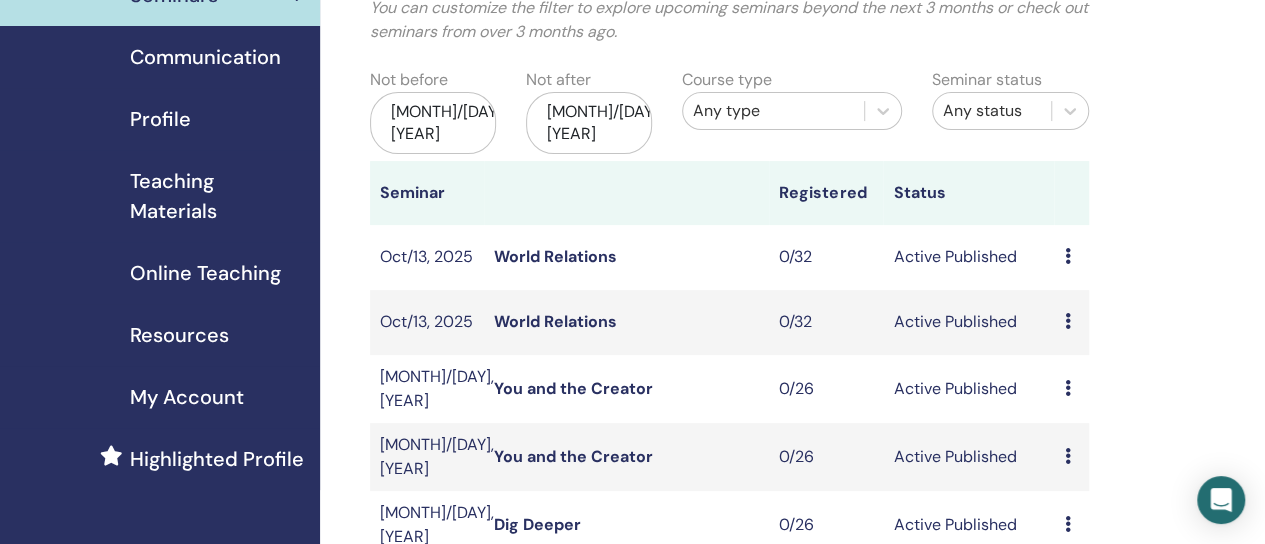 click on "Any type" at bounding box center (773, 111) 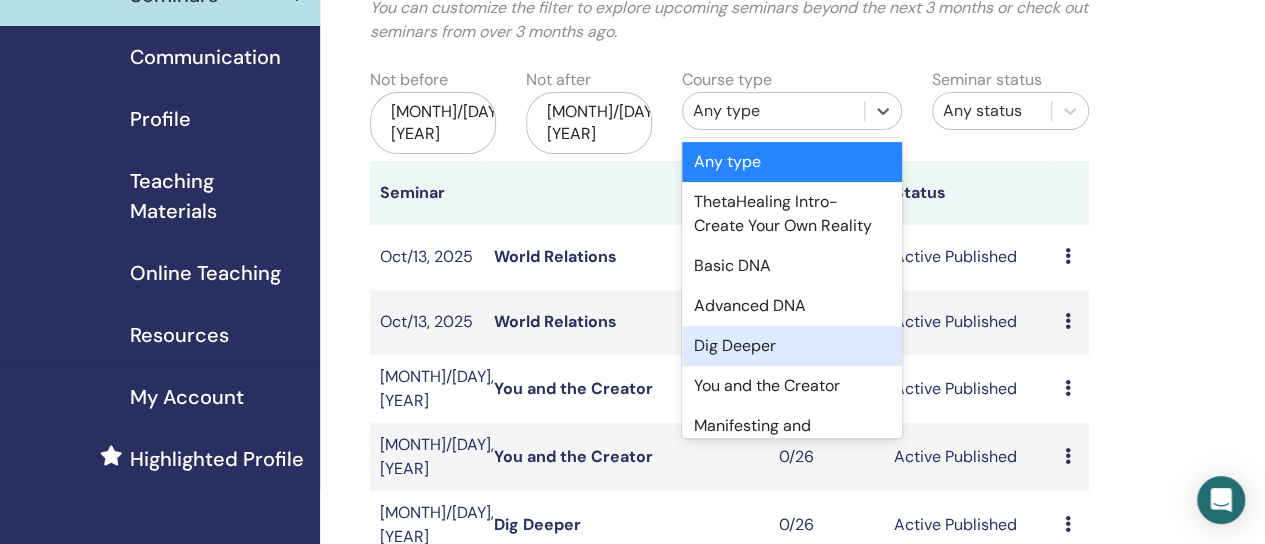 click on "Dig Deeper" at bounding box center (792, 346) 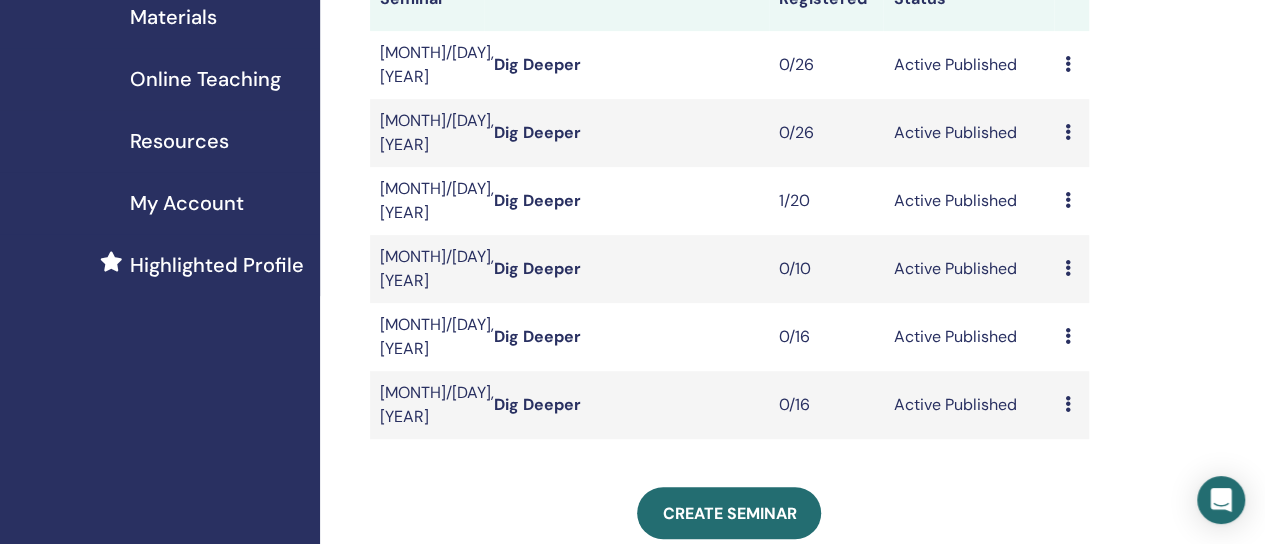 scroll, scrollTop: 352, scrollLeft: 0, axis: vertical 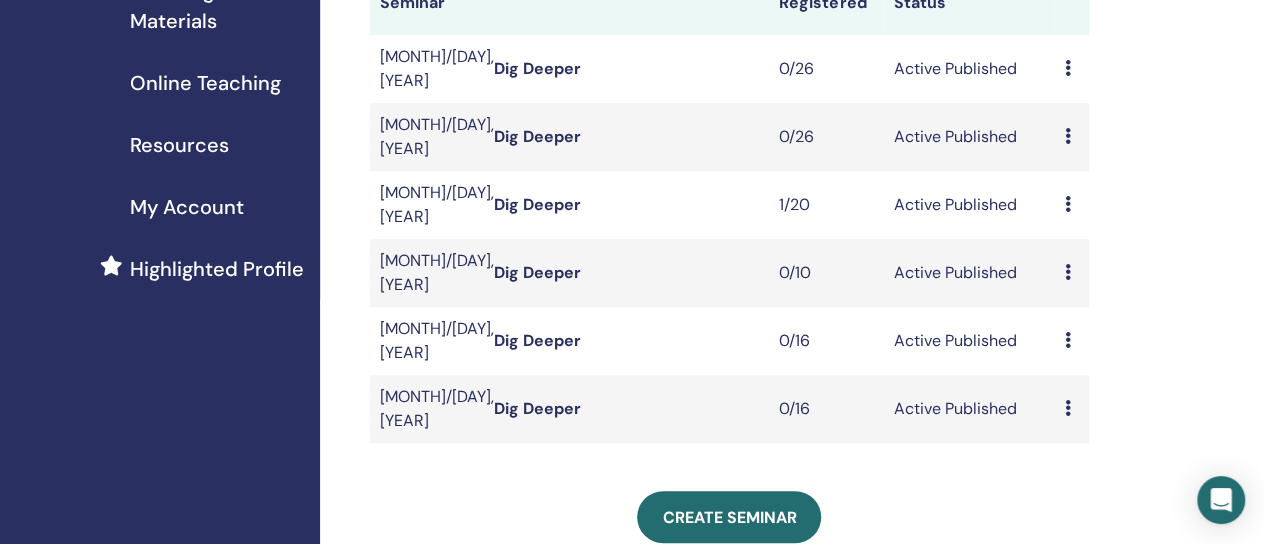 click at bounding box center [1067, 204] 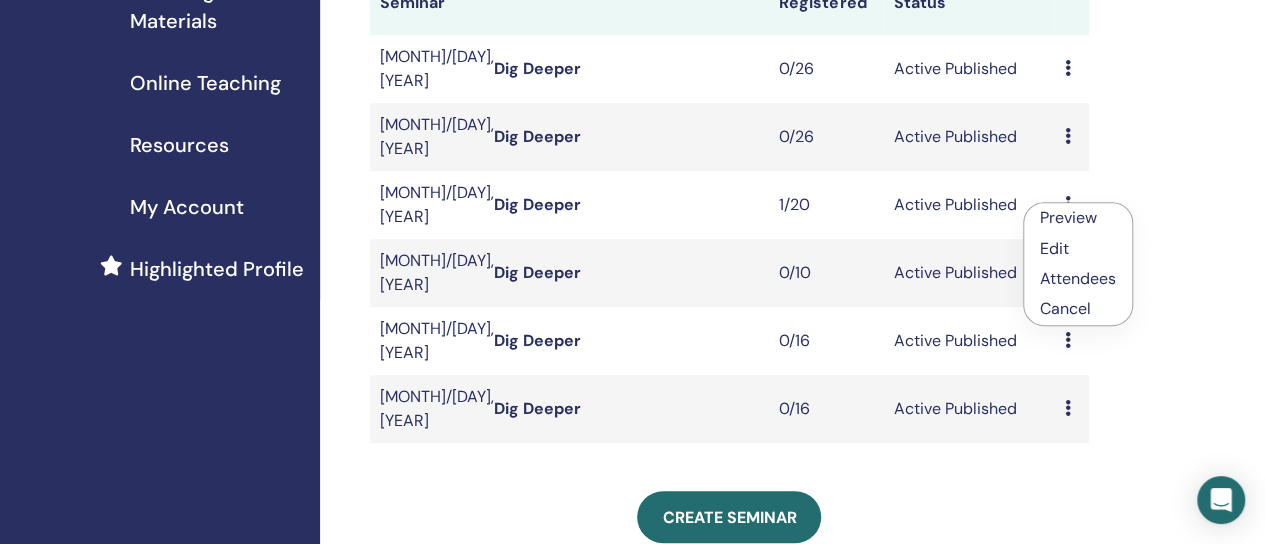 click on "Preview" at bounding box center [1078, 218] 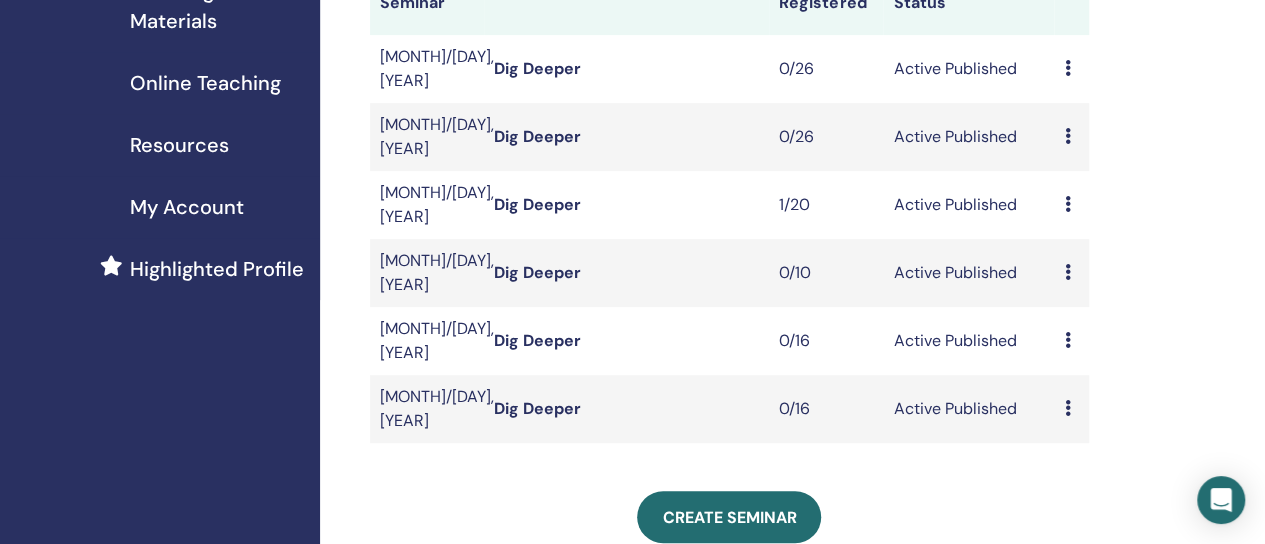 click at bounding box center [1067, 204] 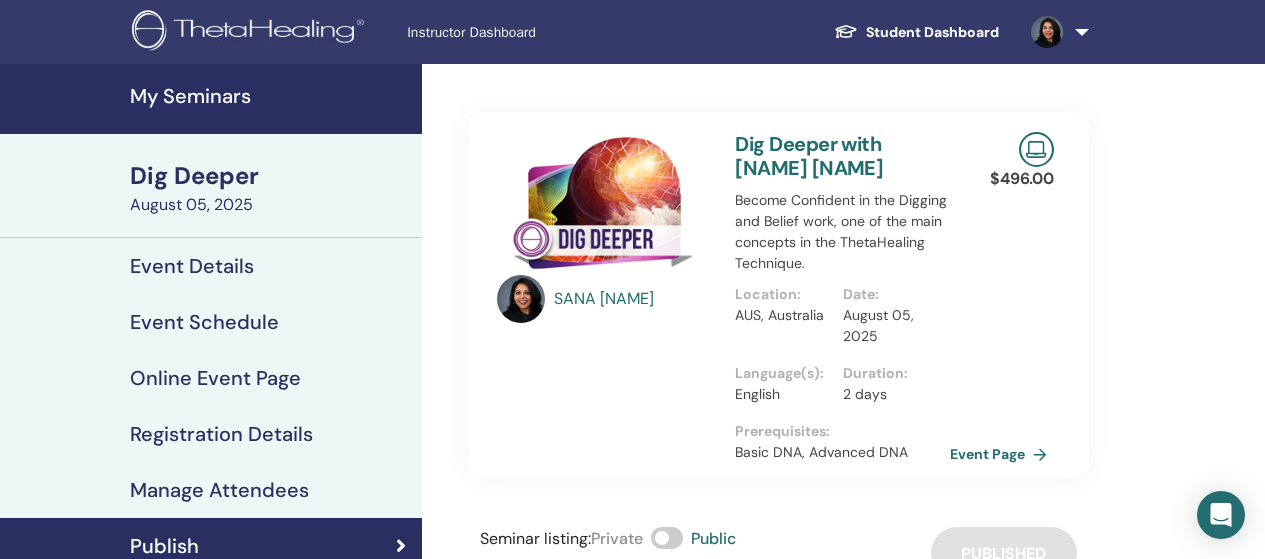 scroll, scrollTop: 0, scrollLeft: 0, axis: both 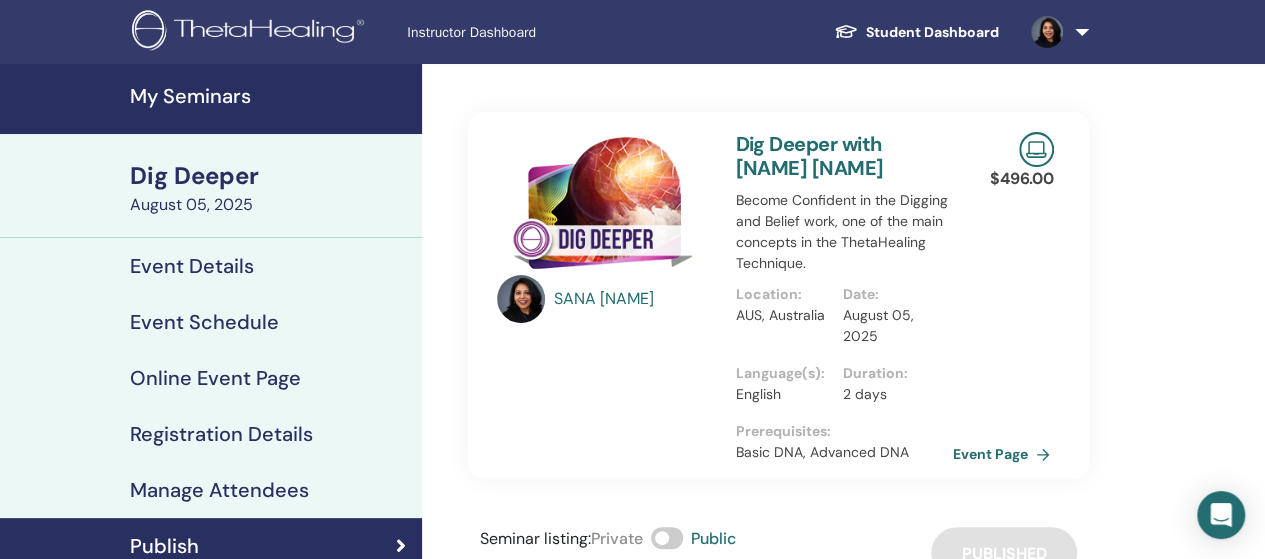 click on "Event Page" at bounding box center [1005, 454] 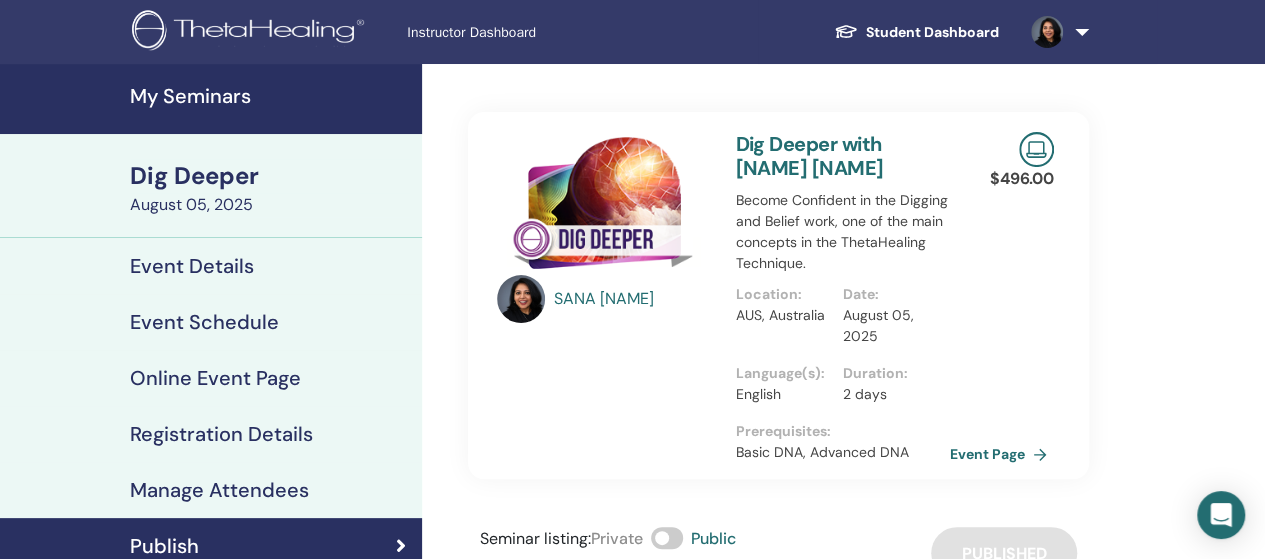 click on "My Seminars" at bounding box center [270, 96] 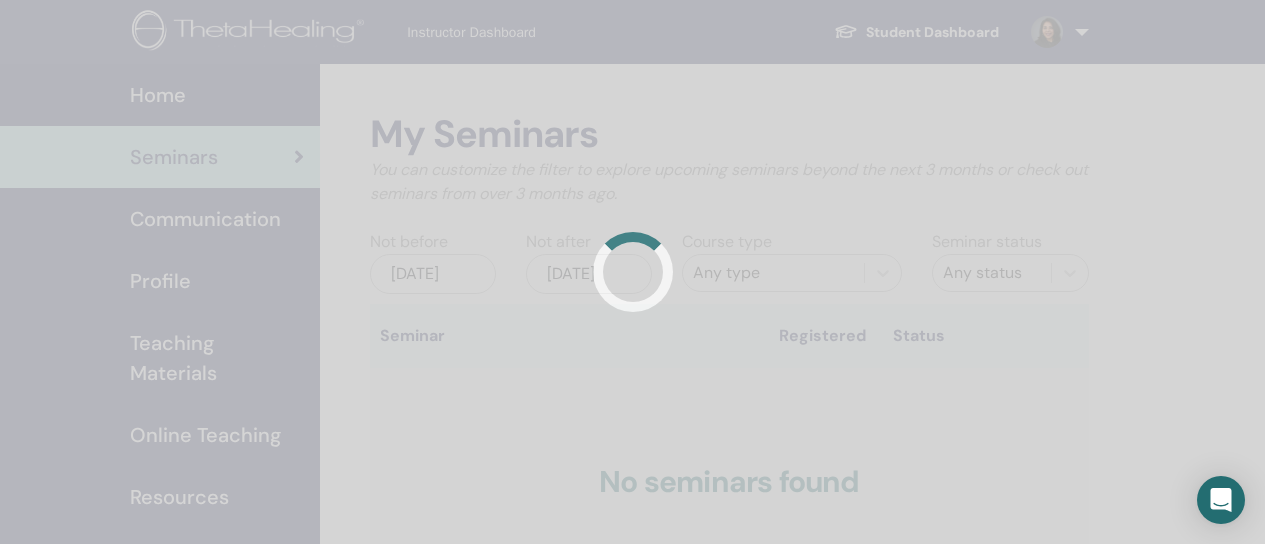 scroll, scrollTop: 0, scrollLeft: 0, axis: both 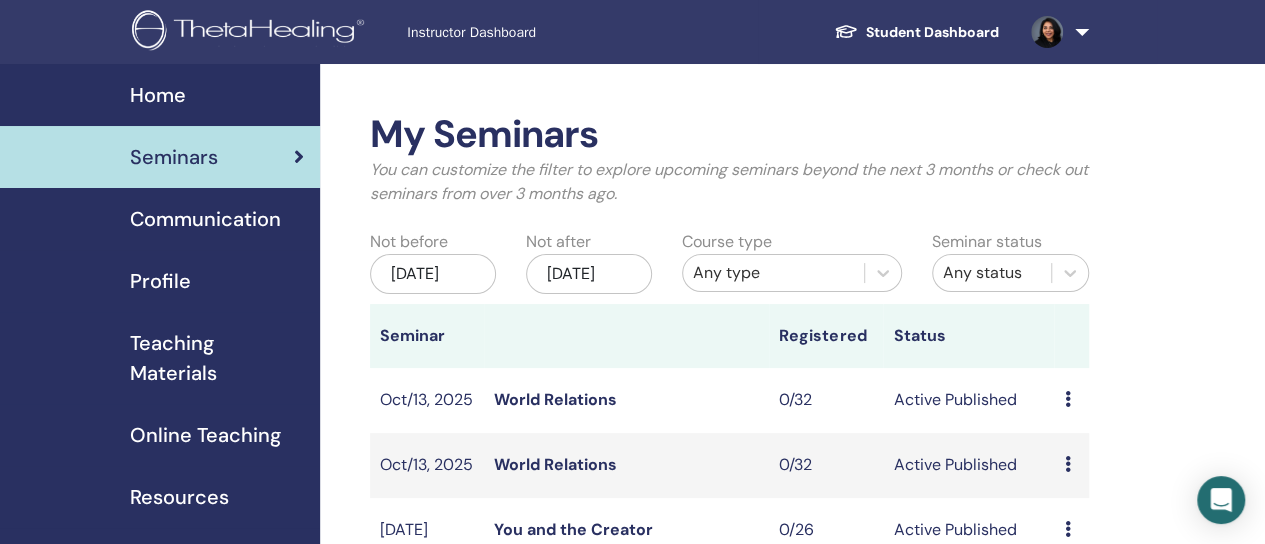 click on "Any type" at bounding box center [773, 273] 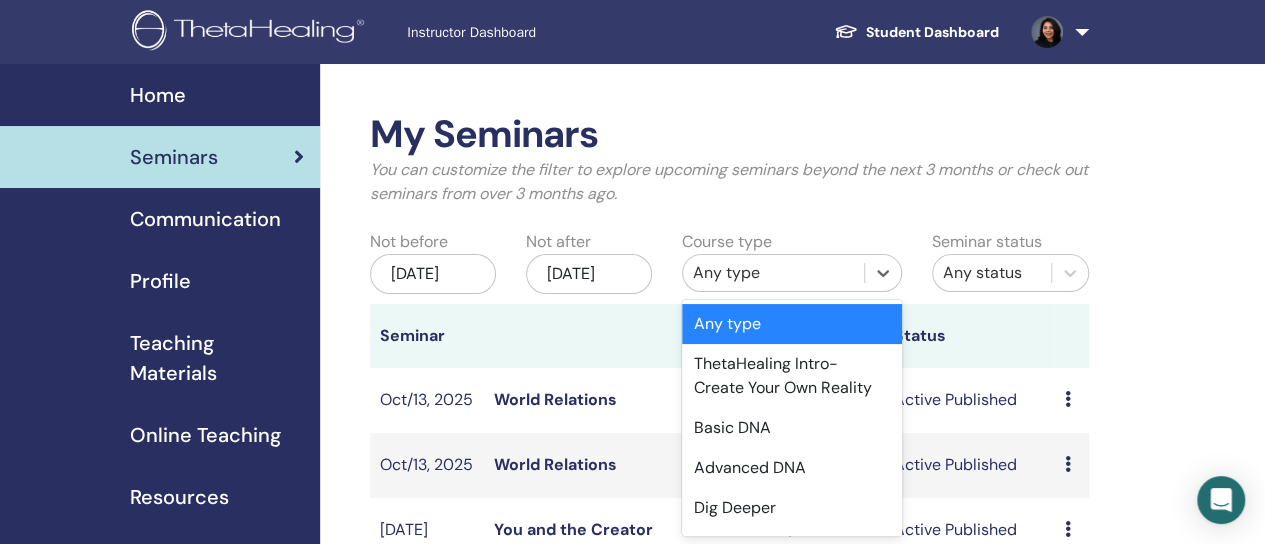 scroll, scrollTop: 48, scrollLeft: 0, axis: vertical 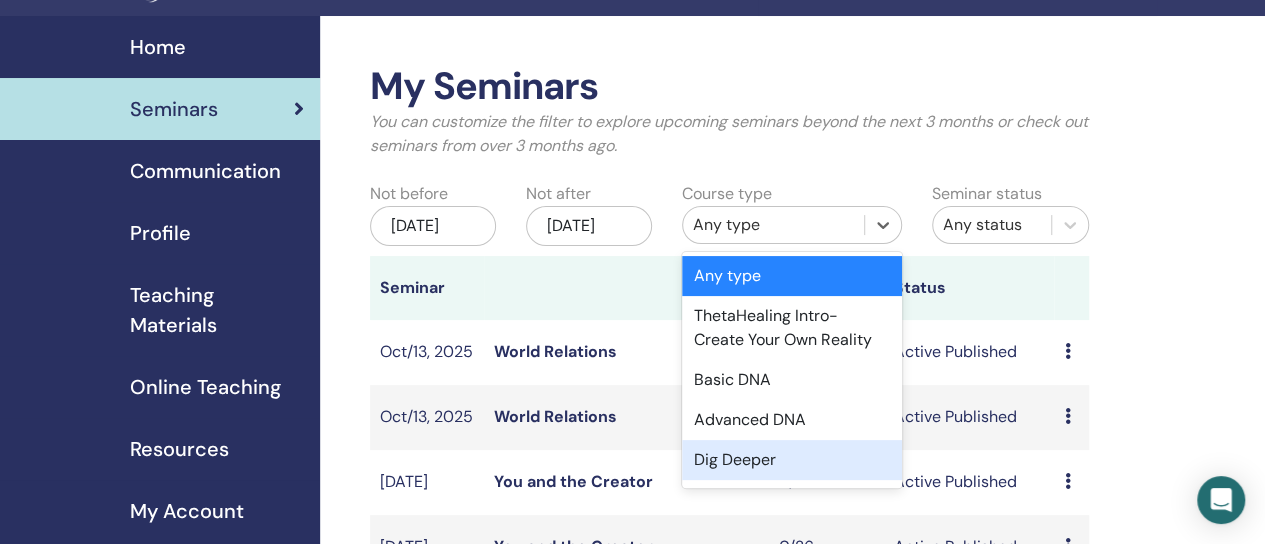 click on "Dig Deeper" at bounding box center [792, 460] 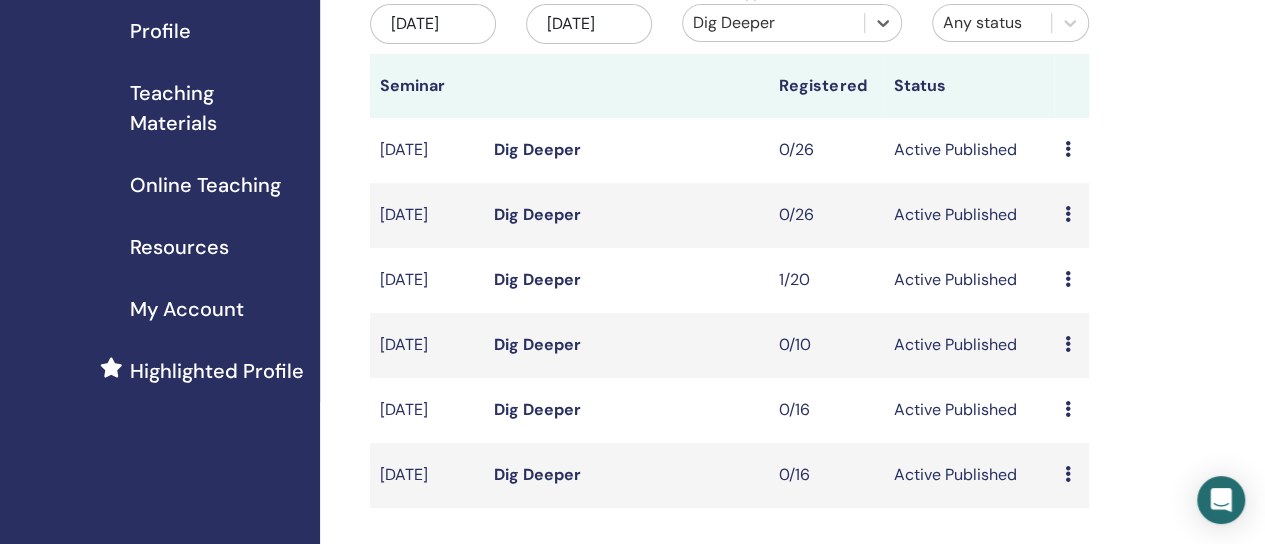 scroll, scrollTop: 250, scrollLeft: 0, axis: vertical 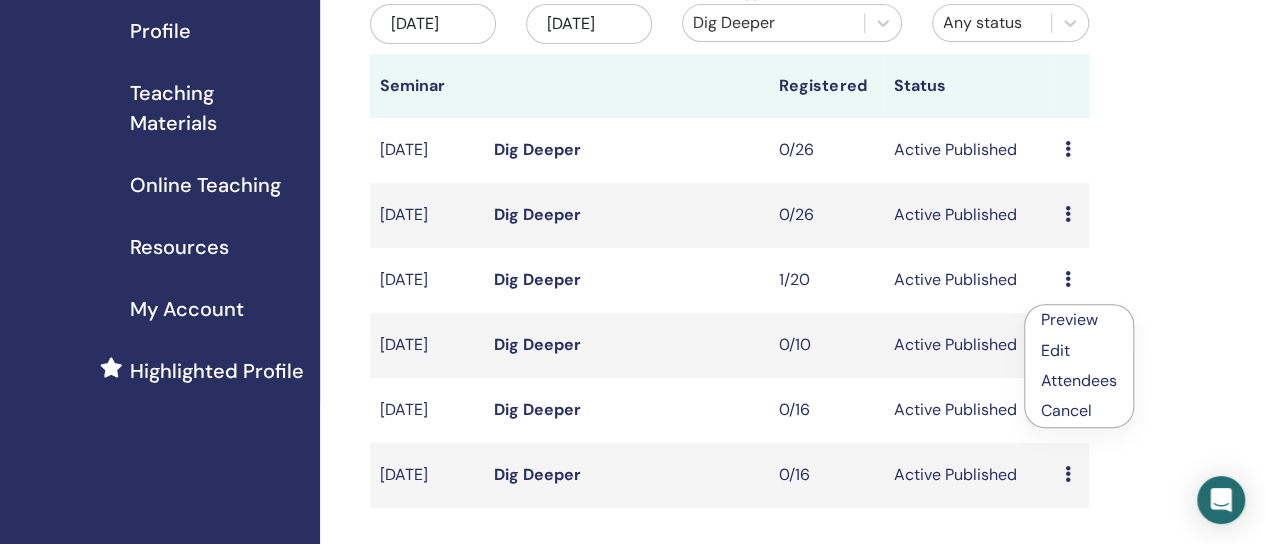 click on "Attendees" at bounding box center (1079, 380) 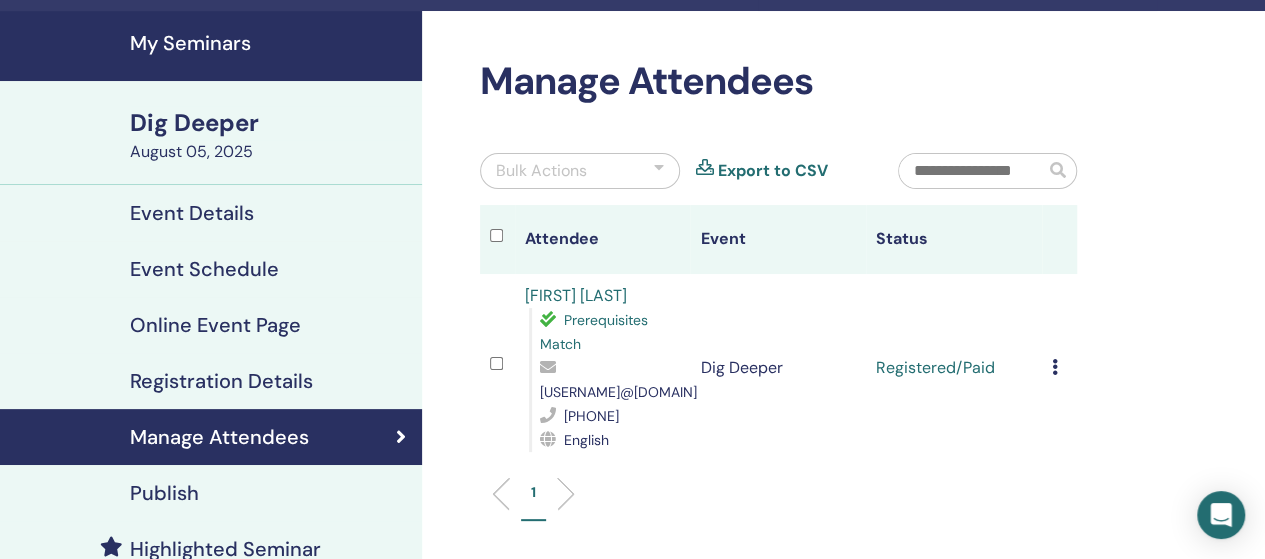 scroll, scrollTop: 76, scrollLeft: 0, axis: vertical 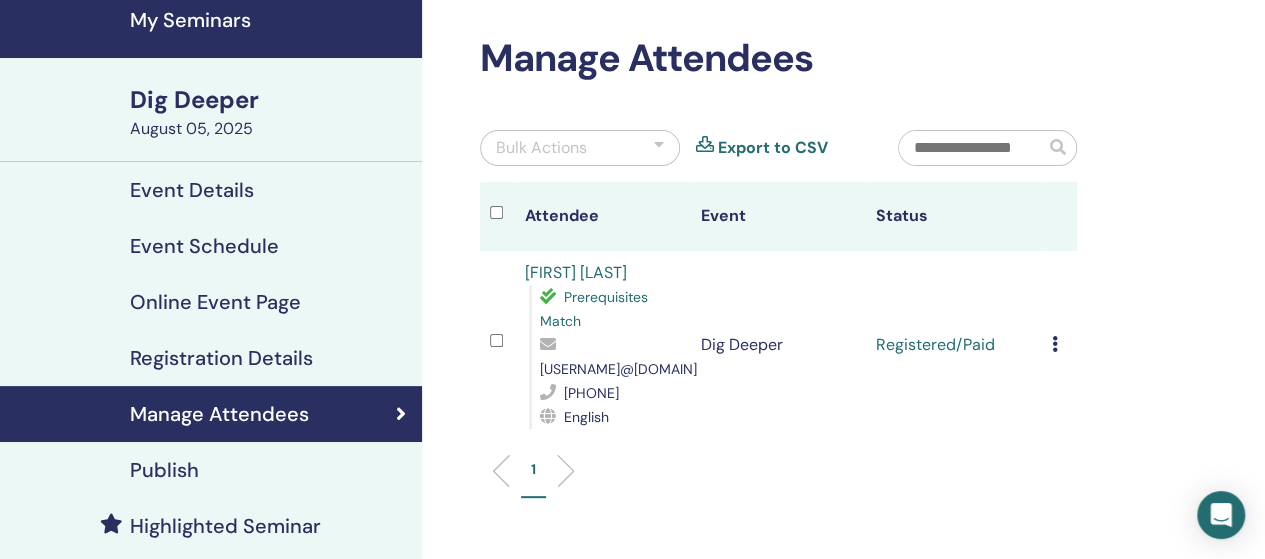 click on "My Seminars" at bounding box center [211, 23] 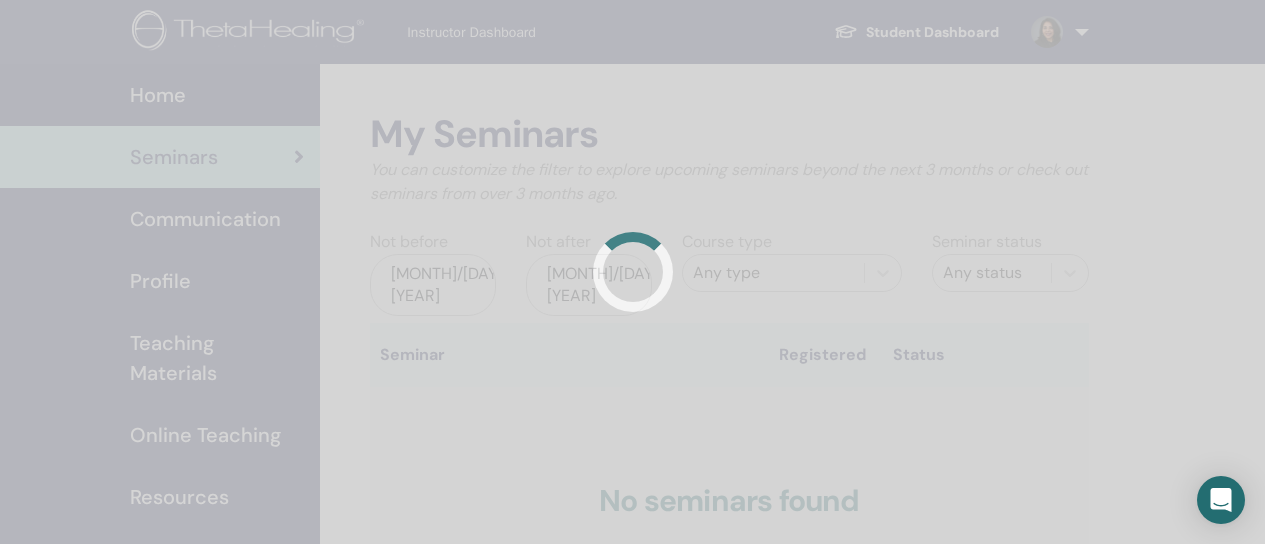 scroll, scrollTop: 0, scrollLeft: 0, axis: both 